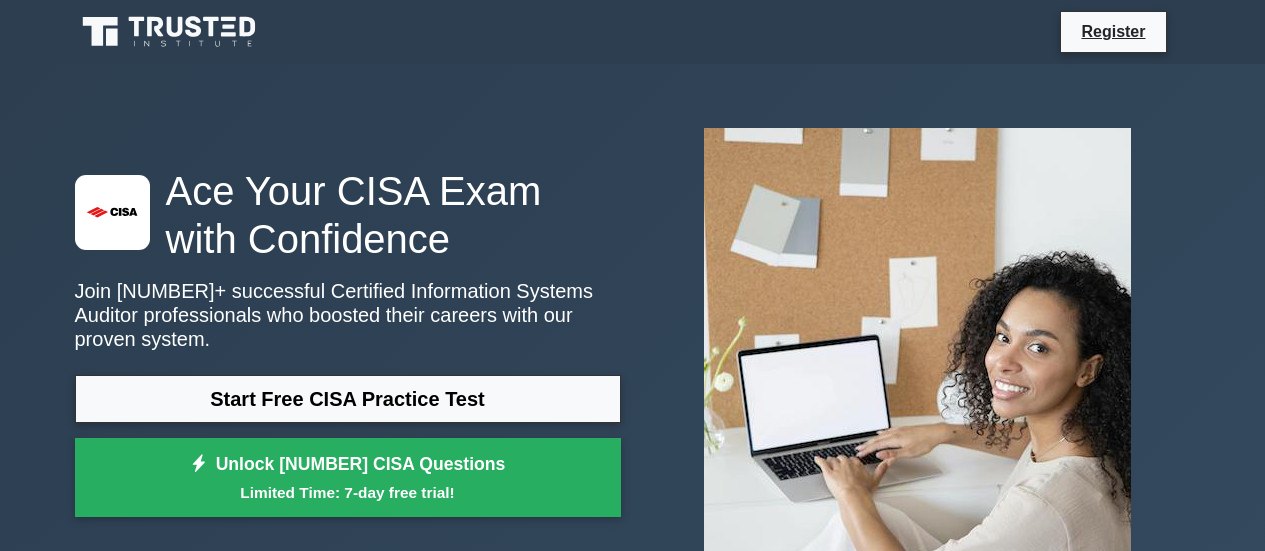 scroll, scrollTop: 0, scrollLeft: 0, axis: both 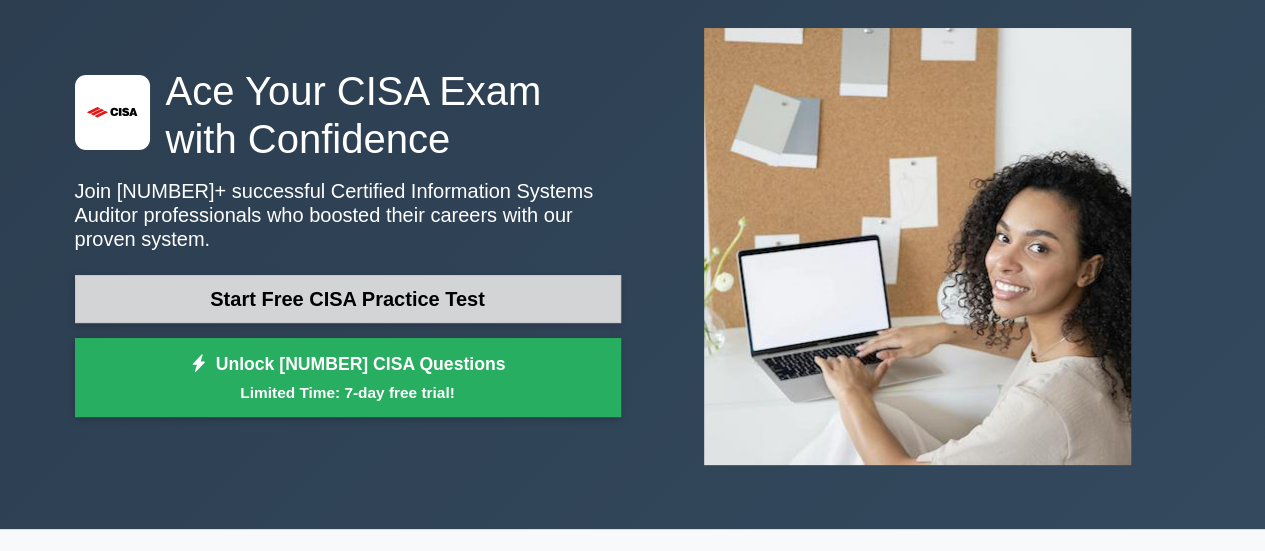 click on "Start Free CISA Practice Test" at bounding box center [348, 299] 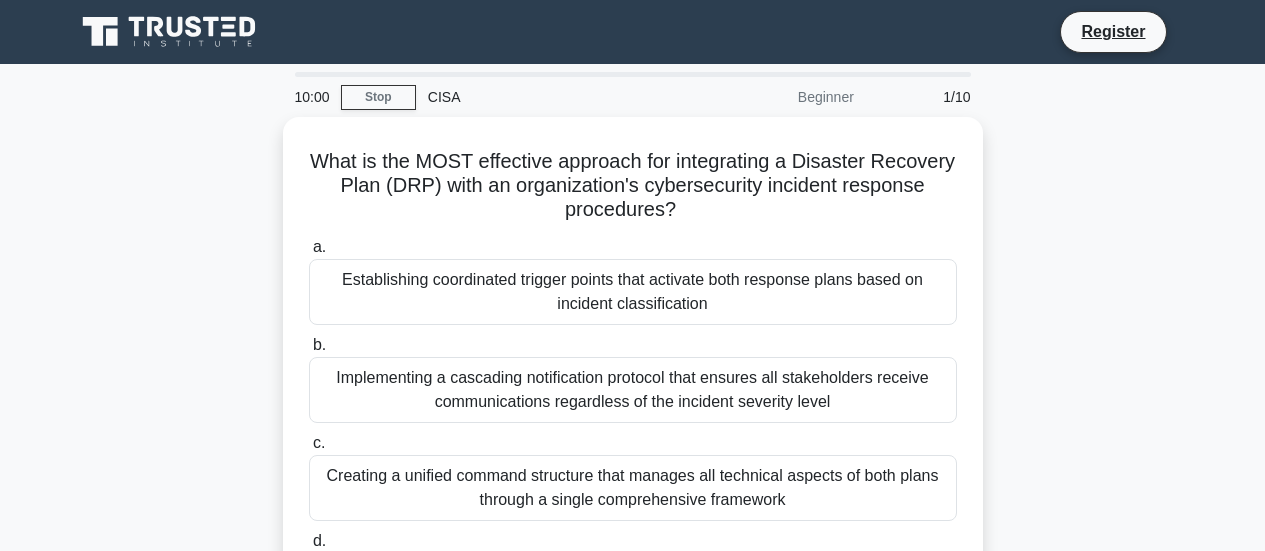 scroll, scrollTop: 0, scrollLeft: 0, axis: both 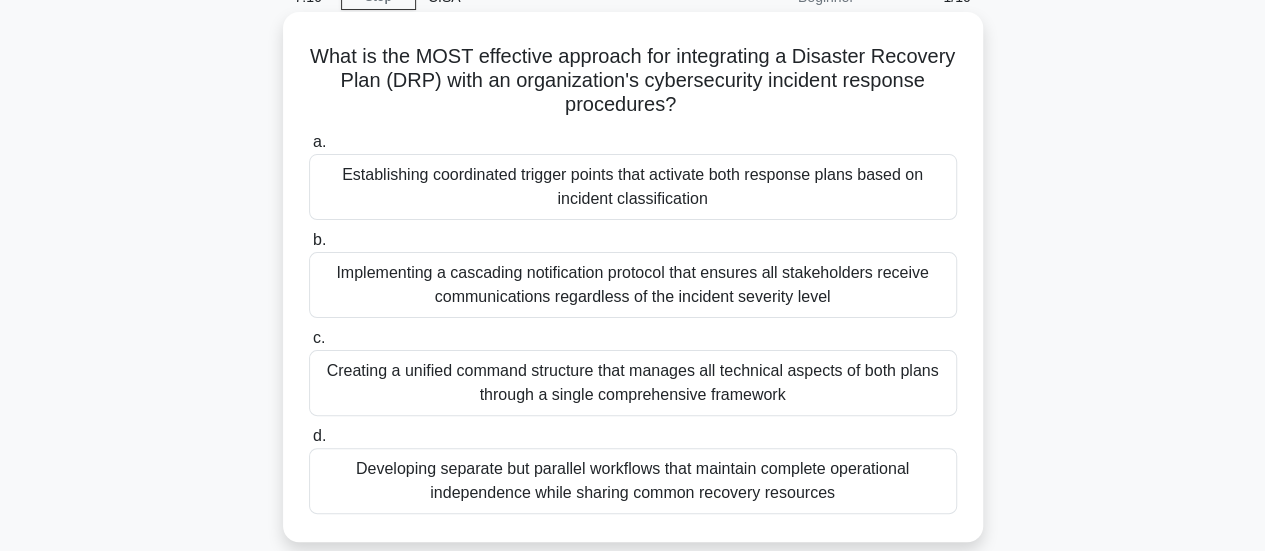 click on "Implementing a cascading notification protocol that ensures all stakeholders receive communications regardless of the incident severity level" at bounding box center [633, 285] 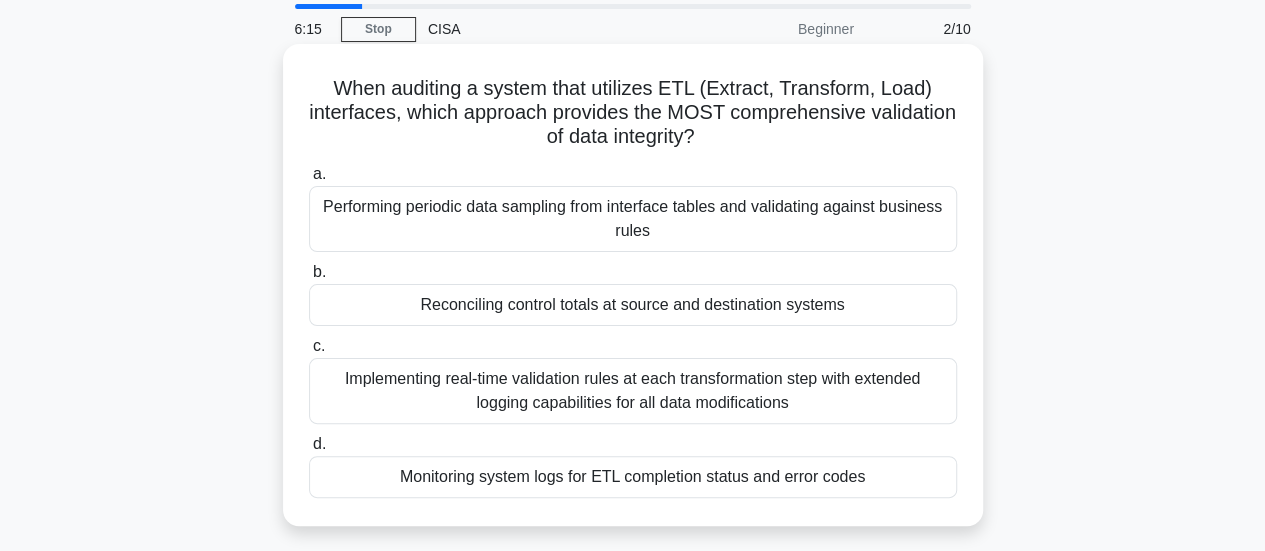 scroll, scrollTop: 100, scrollLeft: 0, axis: vertical 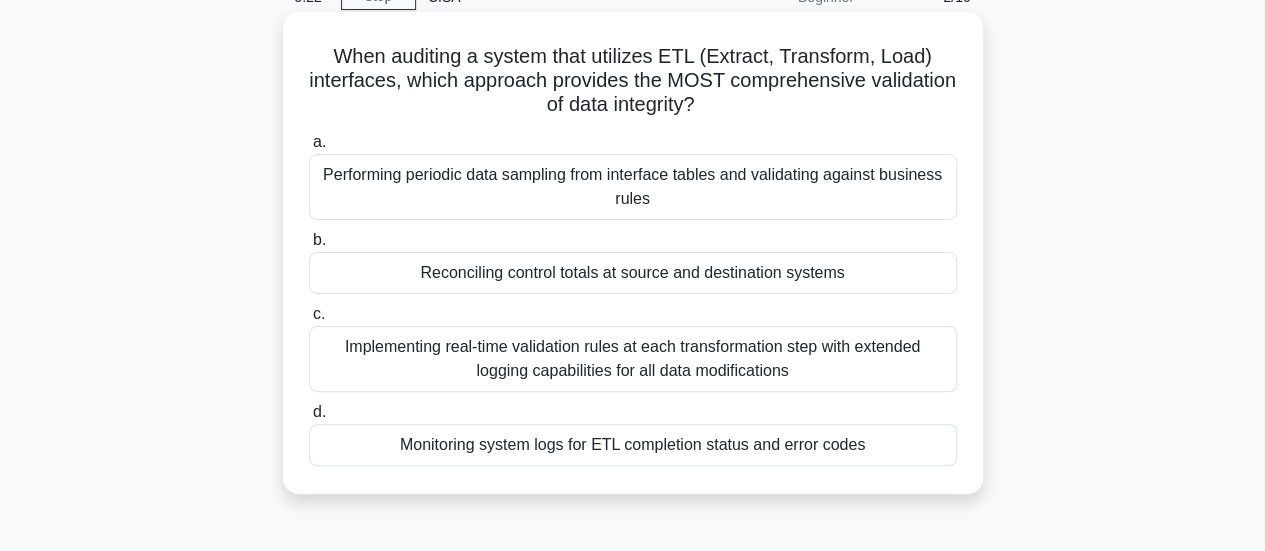 click on "Implementing real-time validation rules at each transformation step with extended logging capabilities for all data modifications" at bounding box center [633, 359] 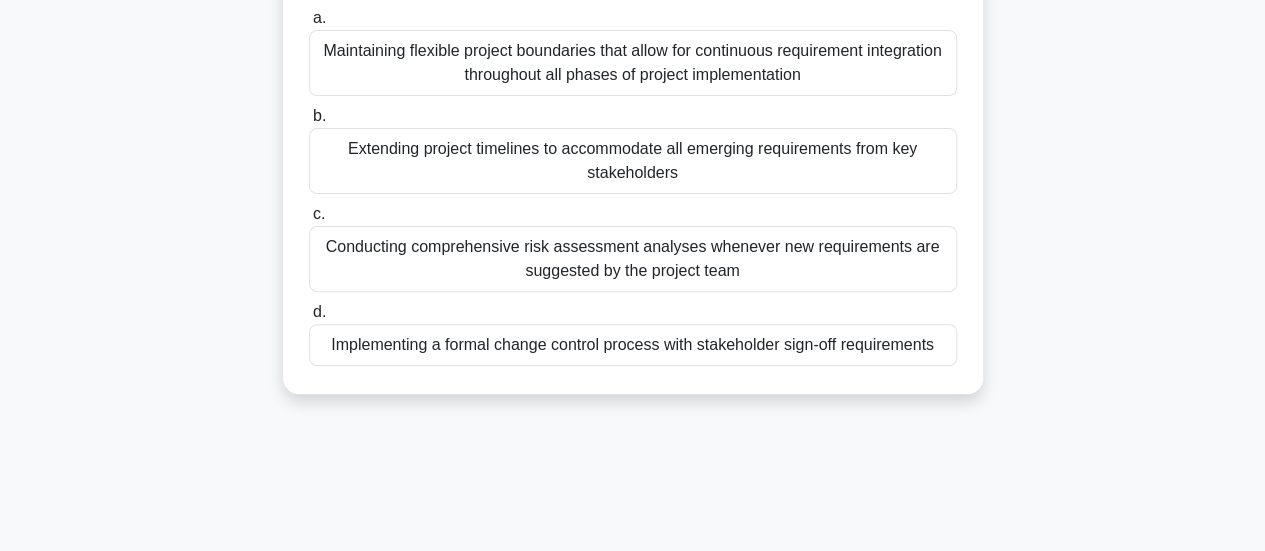 scroll, scrollTop: 100, scrollLeft: 0, axis: vertical 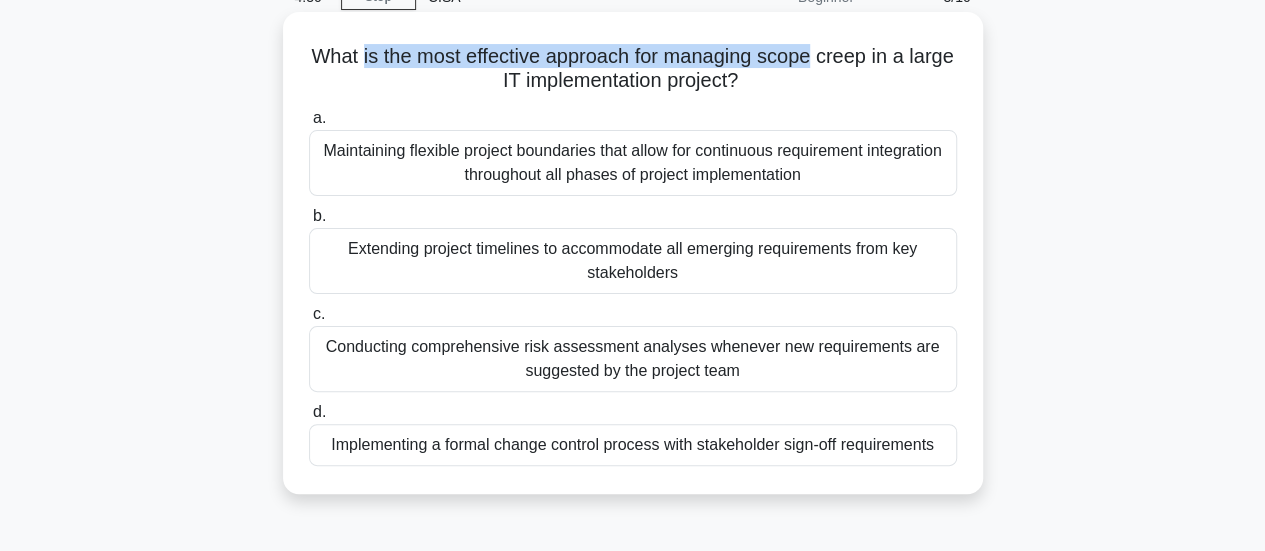 drag, startPoint x: 384, startPoint y: 55, endPoint x: 844, endPoint y: 63, distance: 460.06955 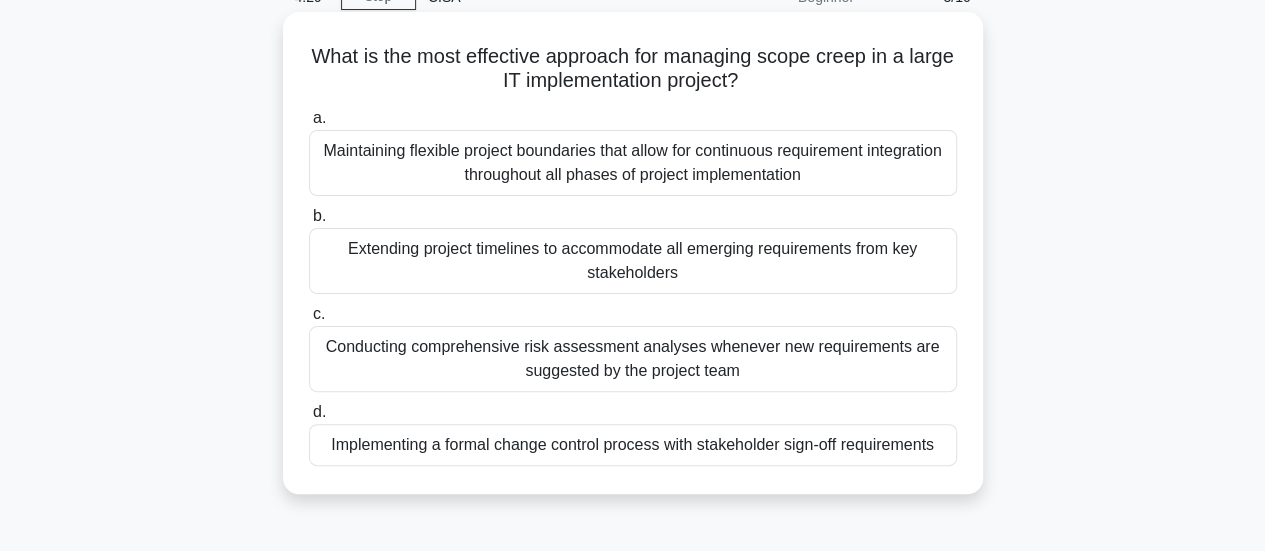 click on "What is the most effective approach for managing scope creep in a large IT implementation project?
.spinner_0XTQ{transform-origin:center;animation:spinner_y6GP .75s linear infinite}@keyframes spinner_y6GP{100%{transform:rotate(360deg)}}" at bounding box center [633, 69] 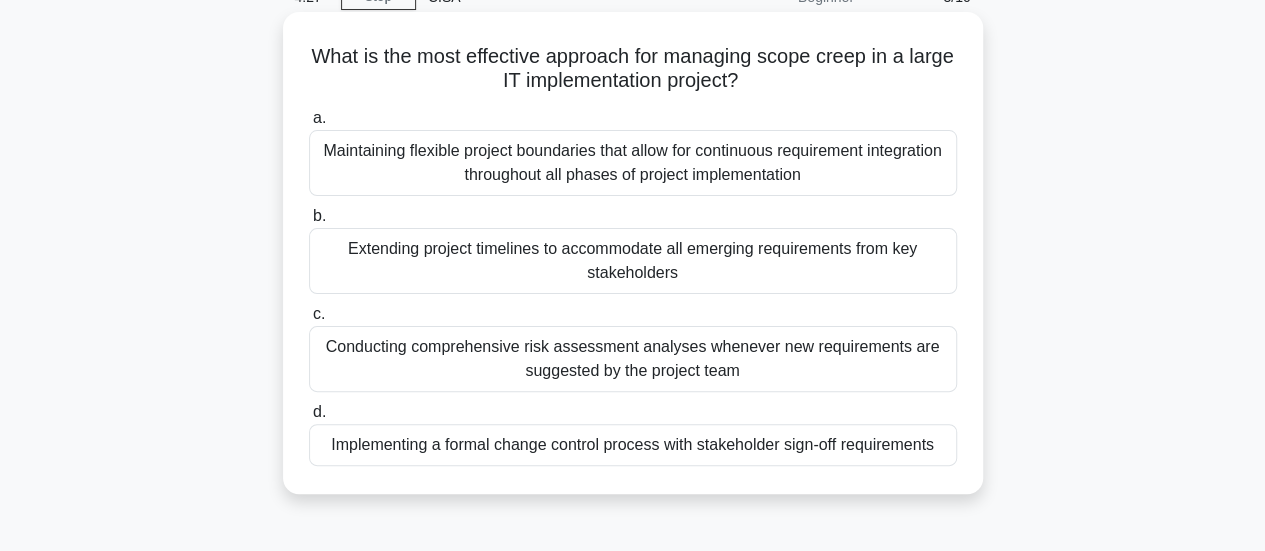 click on "What is the most effective approach for managing scope creep in a large IT implementation project?
.spinner_0XTQ{transform-origin:center;animation:spinner_y6GP .75s linear infinite}@keyframes spinner_y6GP{100%{transform:rotate(360deg)}}" at bounding box center (633, 69) 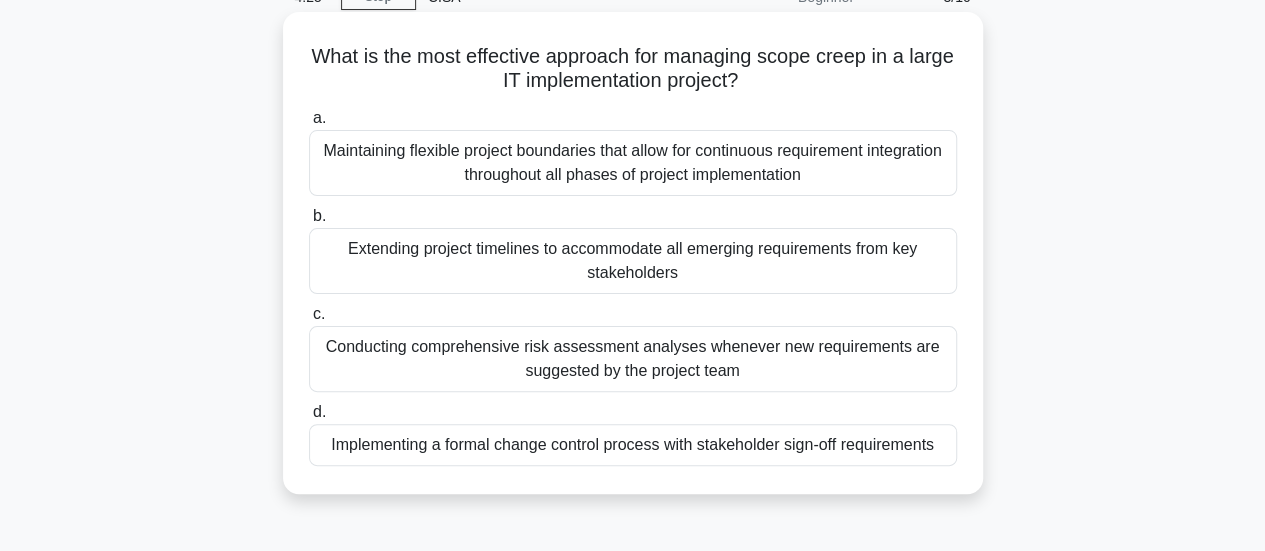 click on "What is the most effective approach for managing scope creep in a large IT implementation project?
.spinner_0XTQ{transform-origin:center;animation:spinner_y6GP .75s linear infinite}@keyframes spinner_y6GP{100%{transform:rotate(360deg)}}" at bounding box center [633, 69] 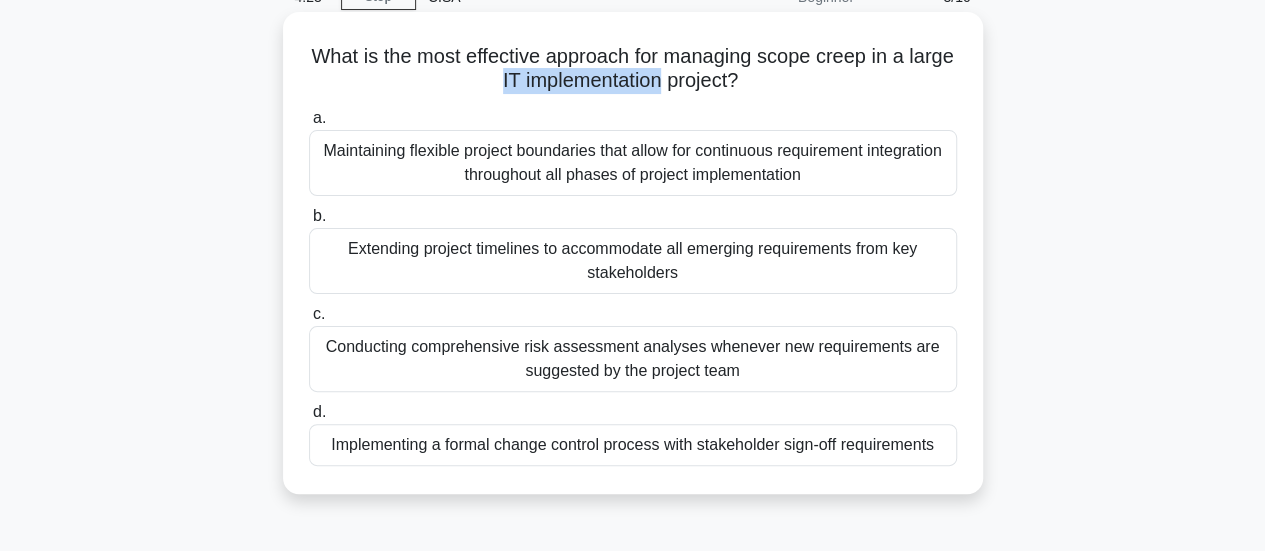 drag, startPoint x: 523, startPoint y: 87, endPoint x: 686, endPoint y: 89, distance: 163.01227 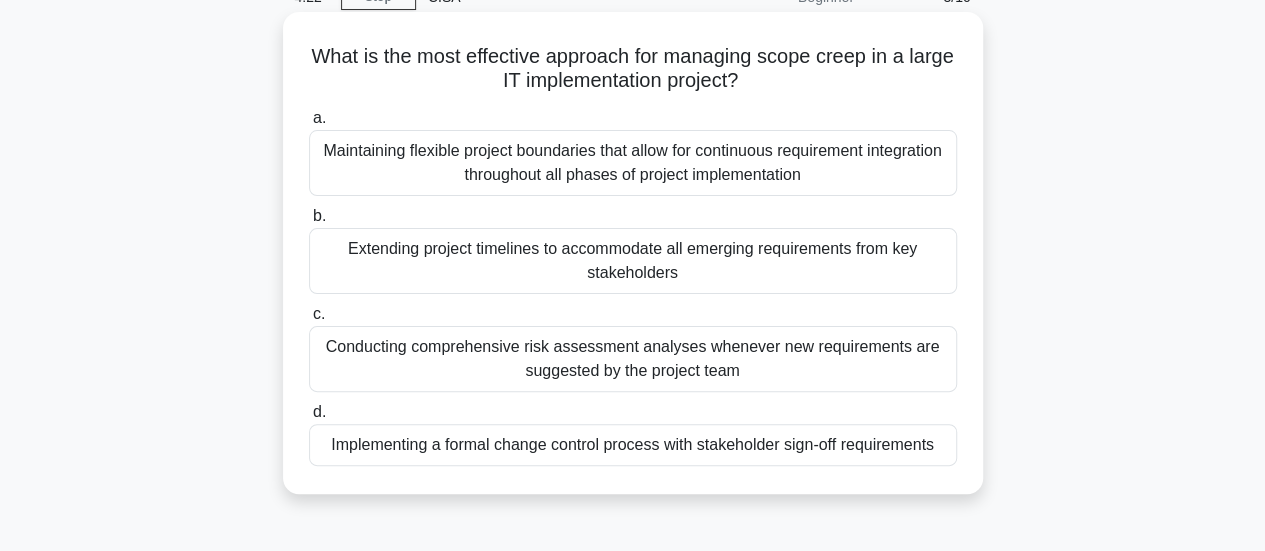 click on "a.
Maintaining flexible project boundaries that allow for continuous requirement integration throughout all phases of project implementation" at bounding box center [633, 151] 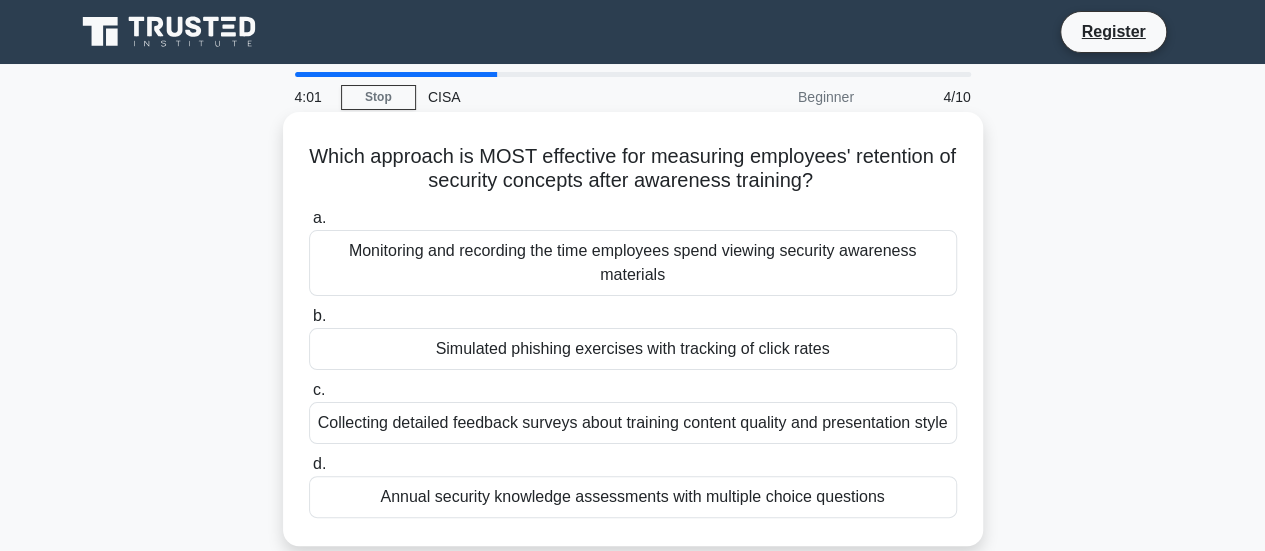 scroll, scrollTop: 100, scrollLeft: 0, axis: vertical 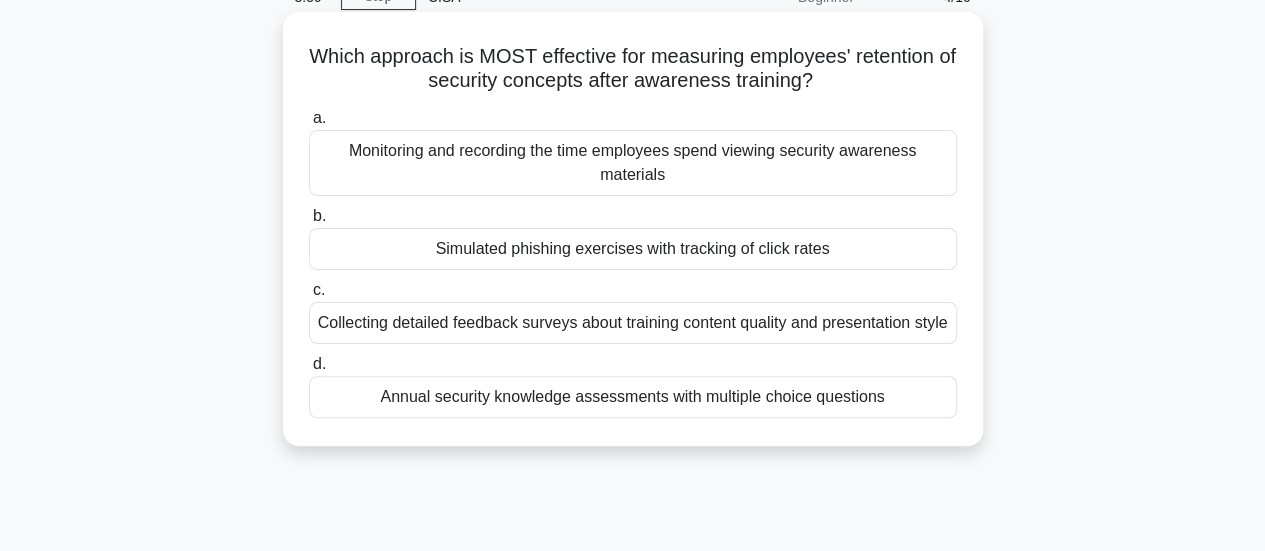 click on "Monitoring and recording the time employees spend viewing security awareness materials" at bounding box center [633, 163] 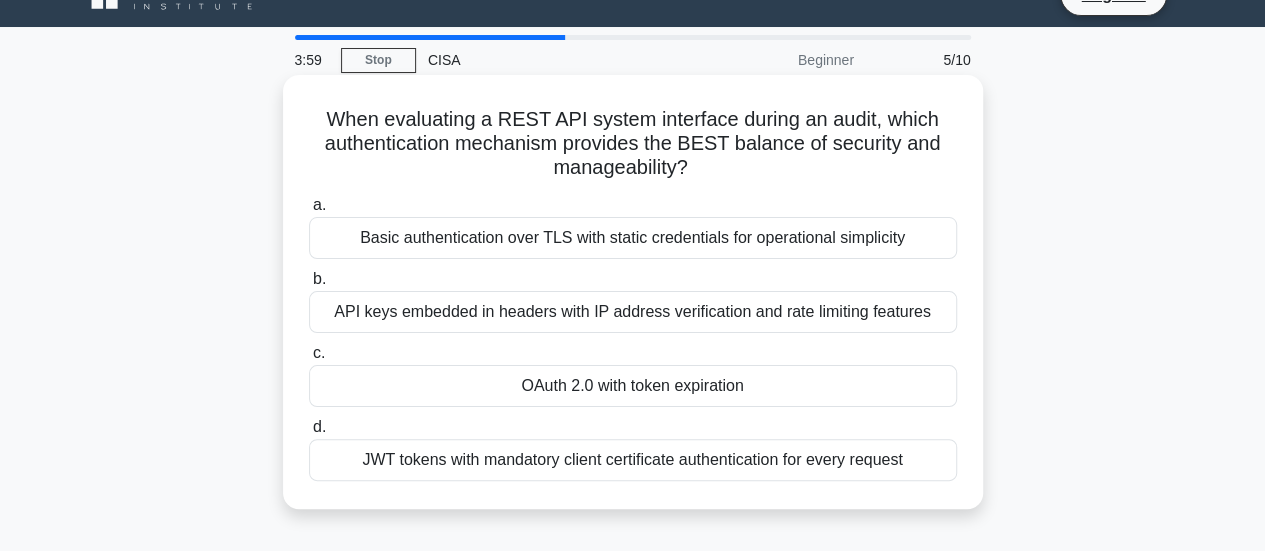 scroll, scrollTop: 0, scrollLeft: 0, axis: both 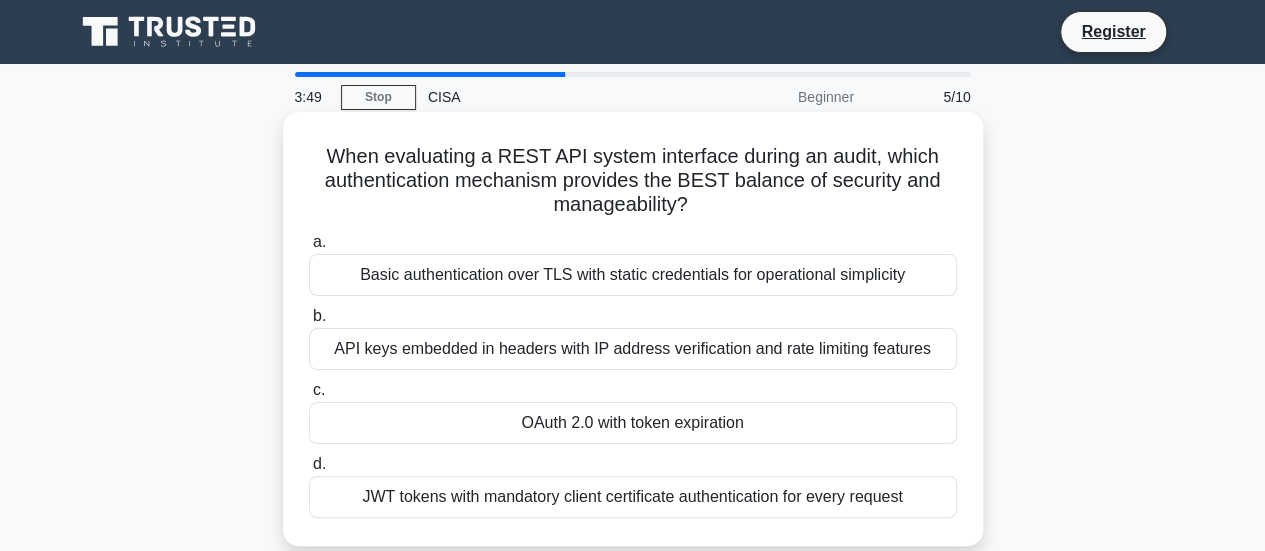 click on "API keys embedded in headers with IP address verification and rate limiting features" at bounding box center [633, 349] 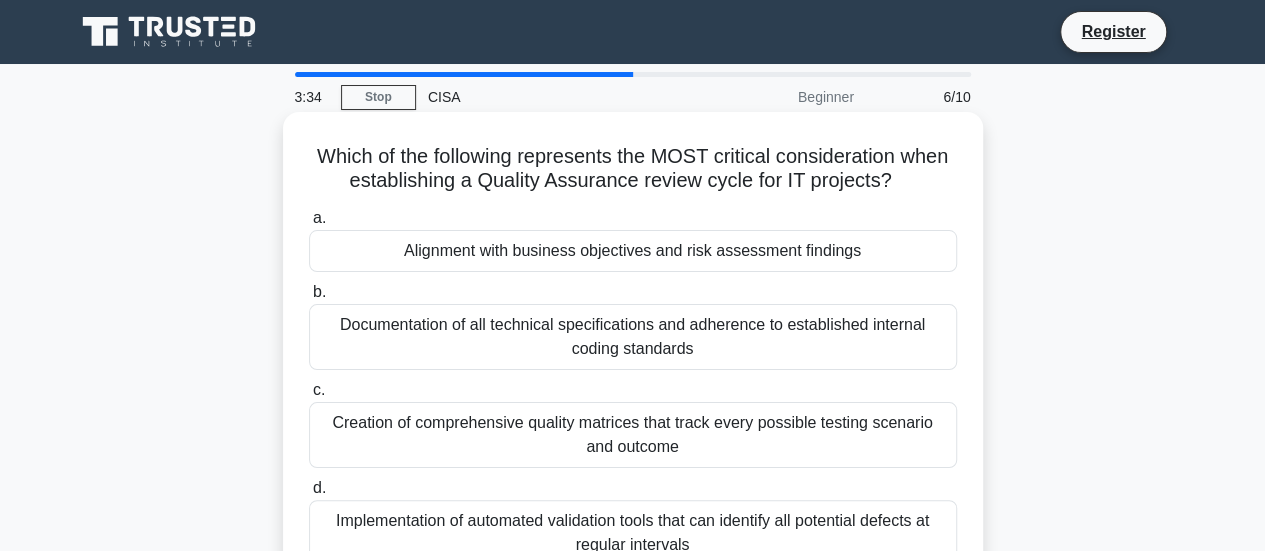 click on "Implementation of automated validation tools that can identify all potential defects at regular intervals" at bounding box center [633, 533] 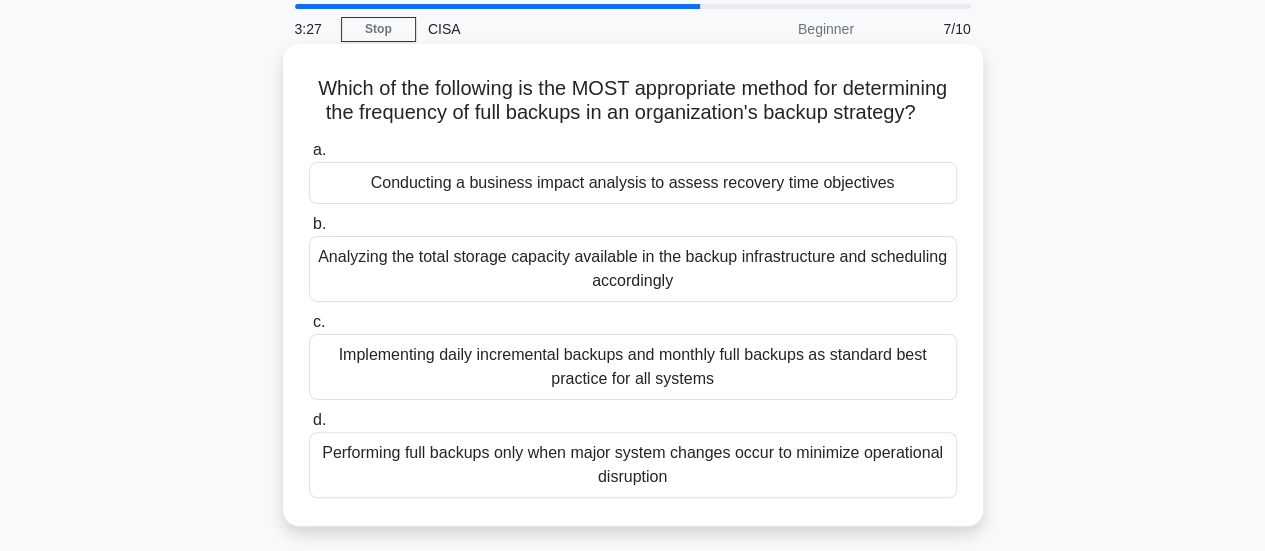 scroll, scrollTop: 100, scrollLeft: 0, axis: vertical 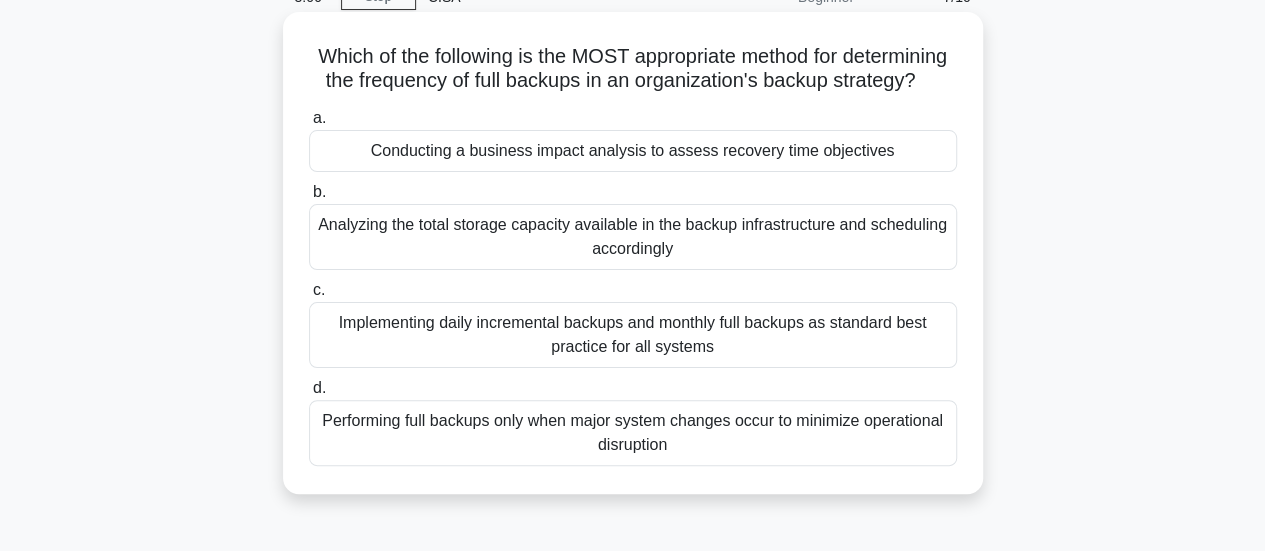 click on "Analyzing the total storage capacity available in the backup infrastructure and scheduling accordingly" at bounding box center (633, 237) 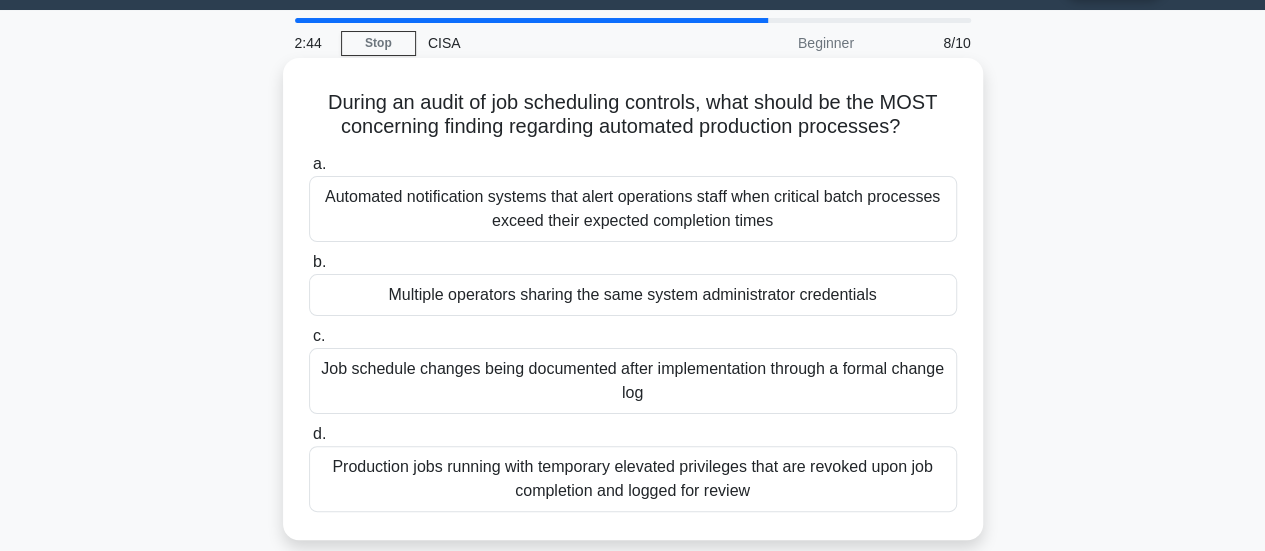 scroll, scrollTop: 100, scrollLeft: 0, axis: vertical 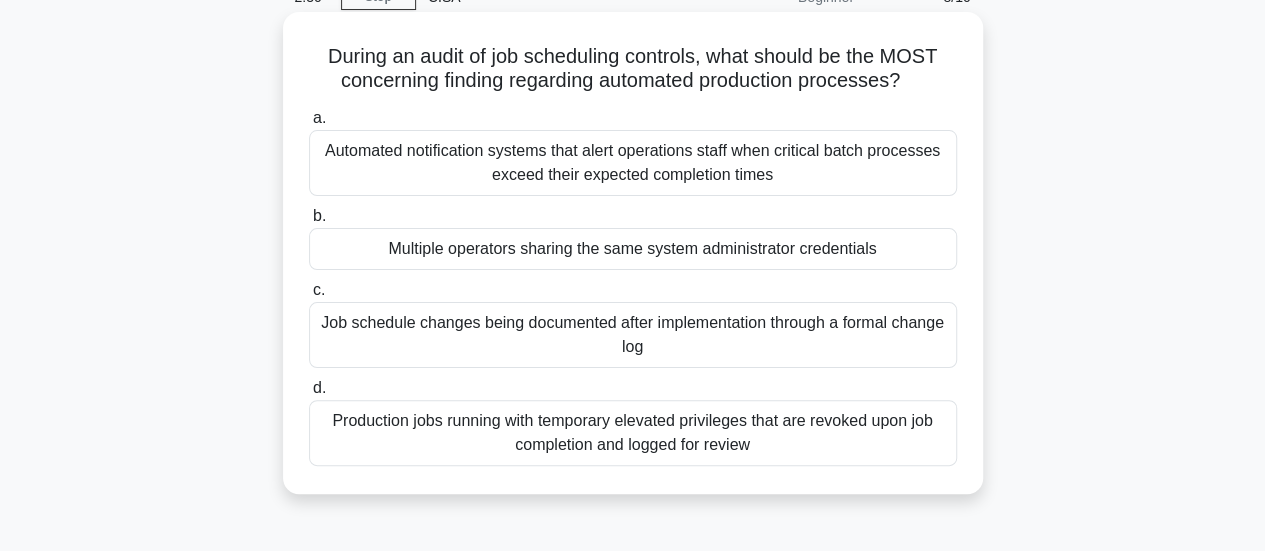 click on "Production jobs running with temporary elevated privileges that are revoked upon job completion and logged for review" at bounding box center (633, 433) 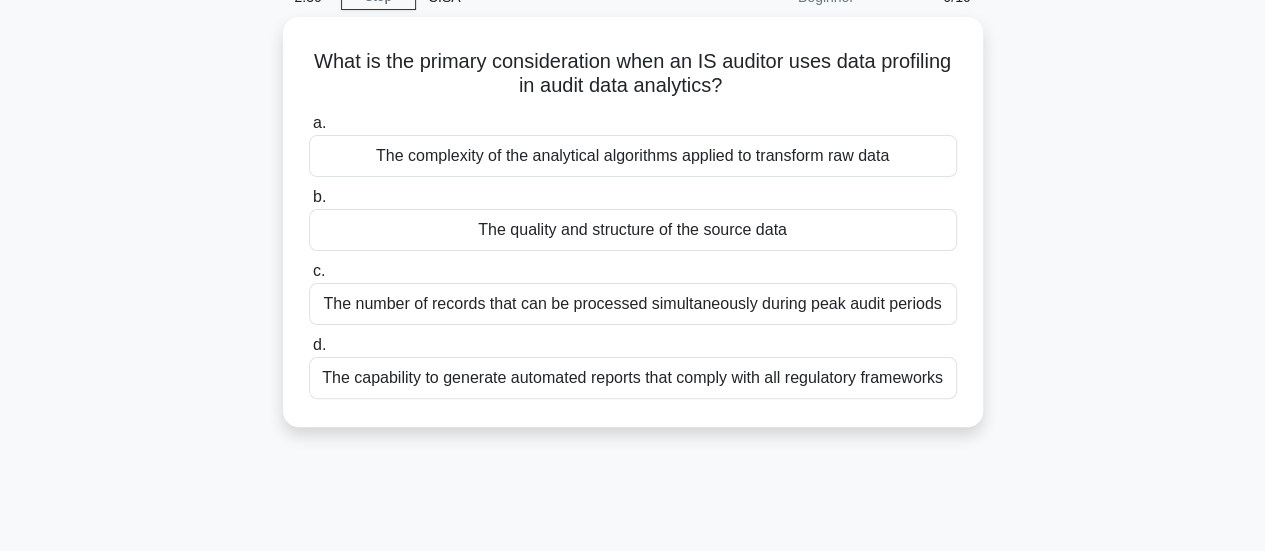 scroll, scrollTop: 0, scrollLeft: 0, axis: both 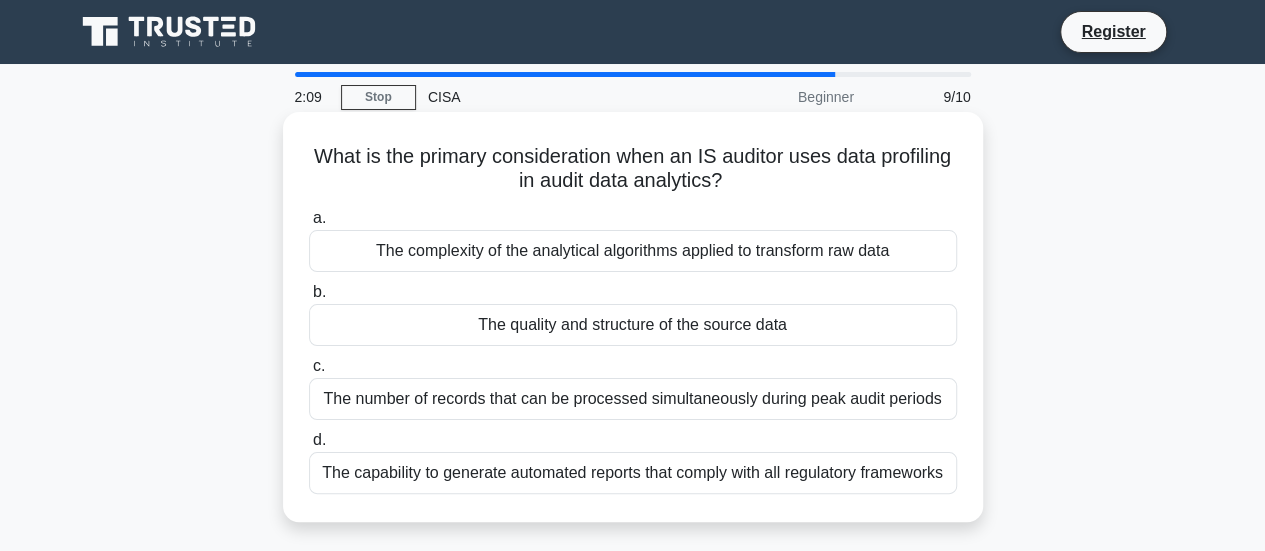 click on "c.
The number of records that can be processed simultaneously during peak audit periods" at bounding box center (633, 387) 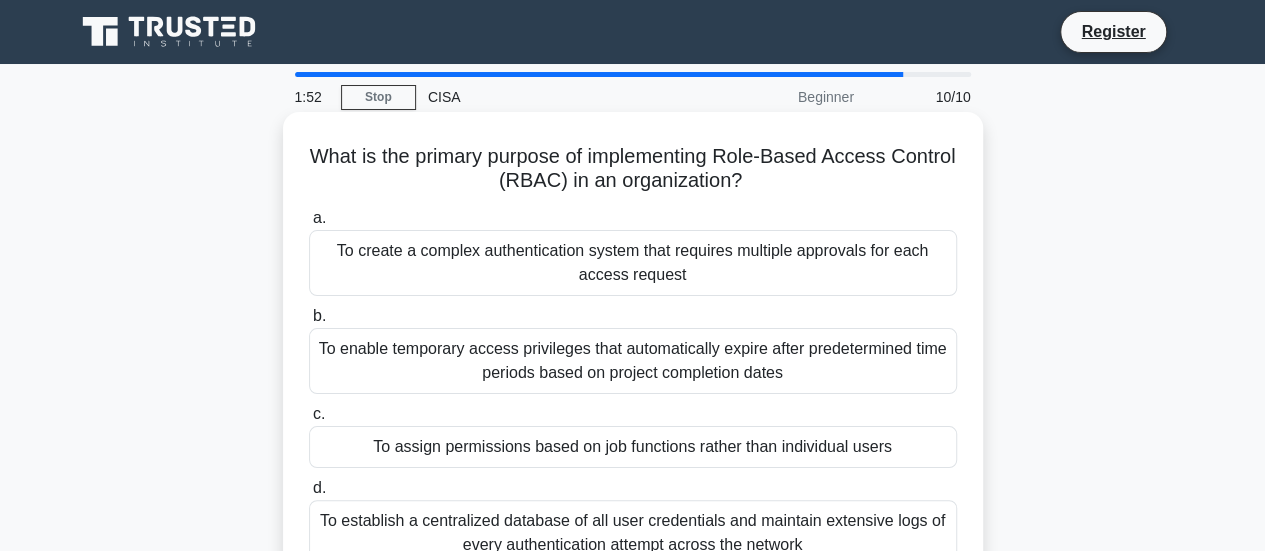 scroll, scrollTop: 100, scrollLeft: 0, axis: vertical 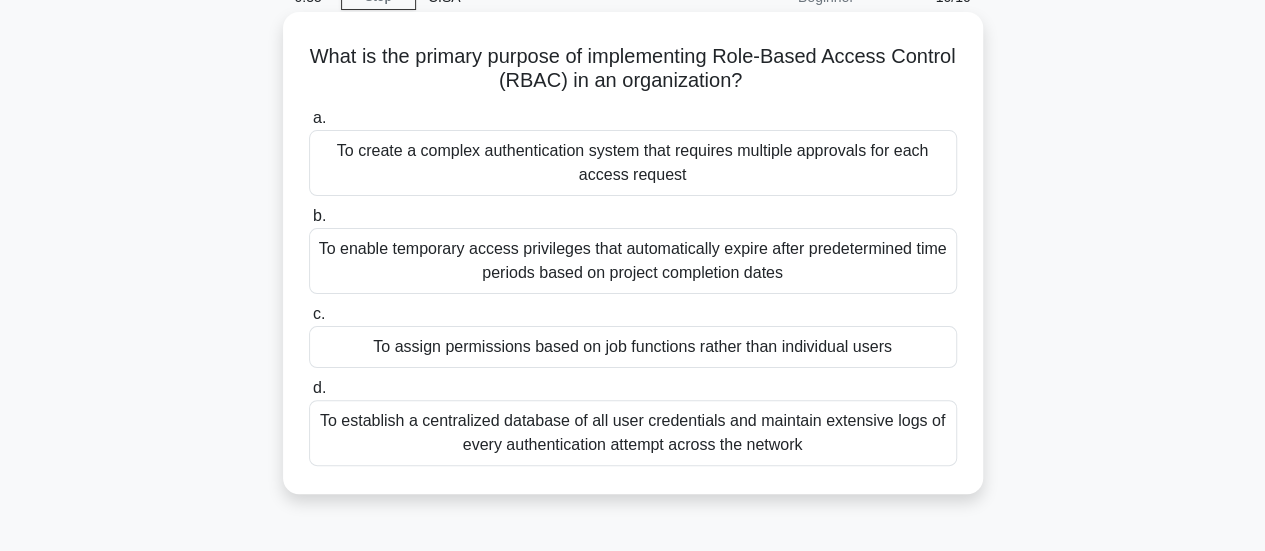 click on "To establish a centralized database of all user credentials and maintain extensive logs of every authentication attempt across the network" at bounding box center [633, 433] 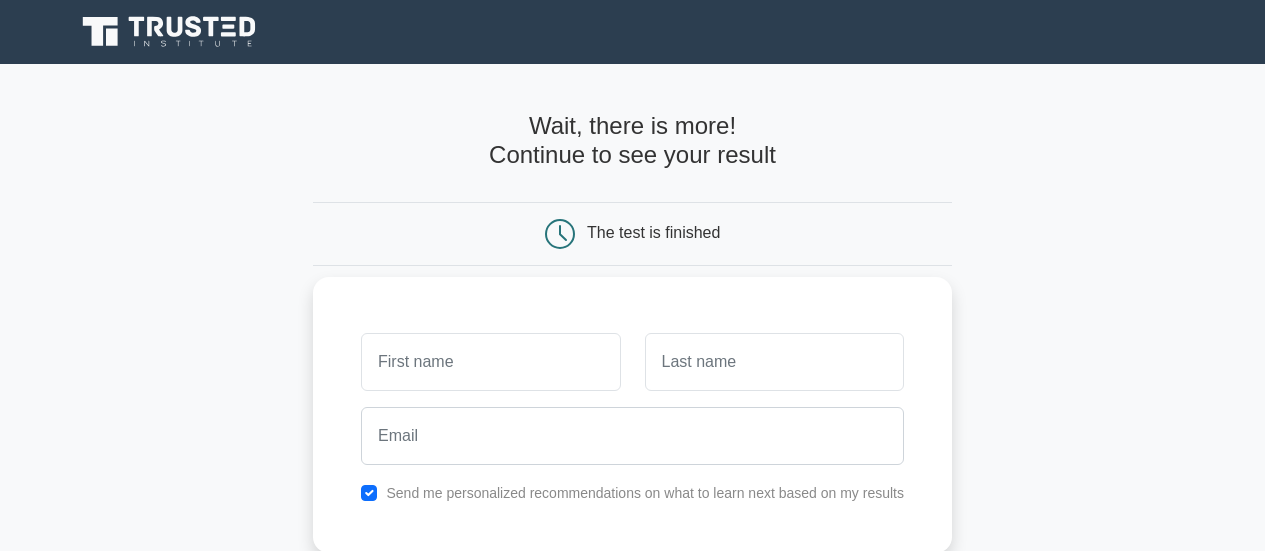 scroll, scrollTop: 0, scrollLeft: 0, axis: both 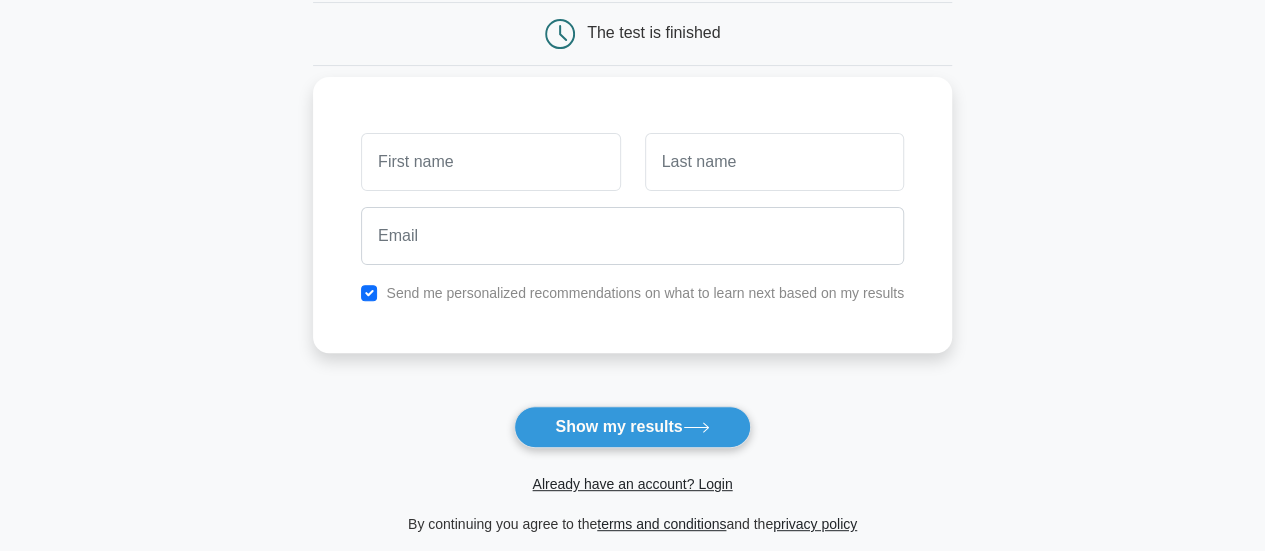 click at bounding box center (490, 162) 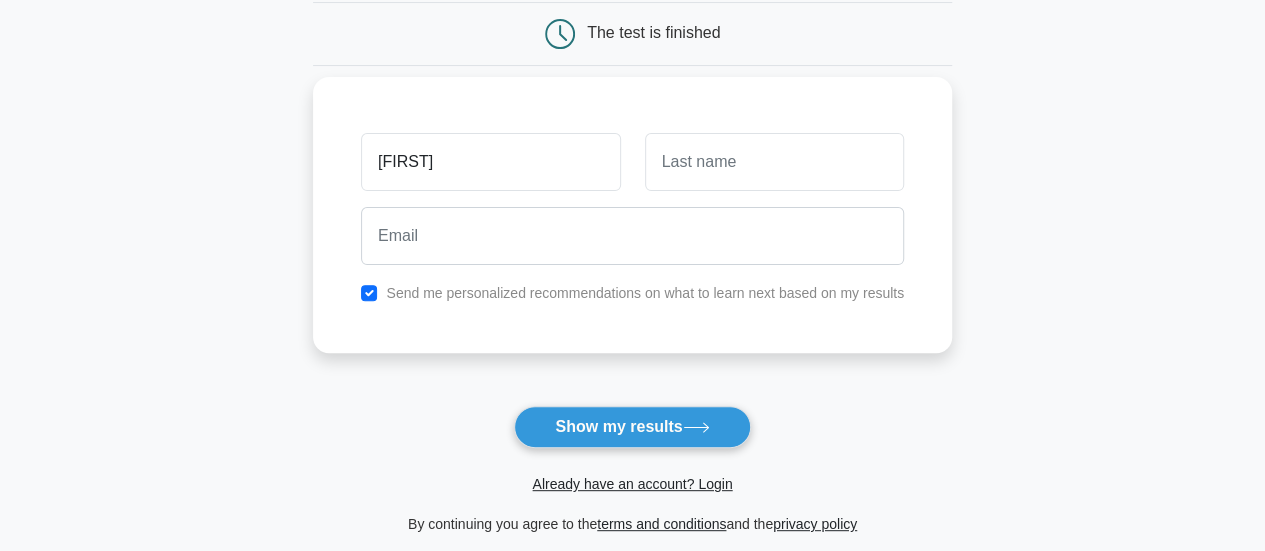 type on "Kamrun" 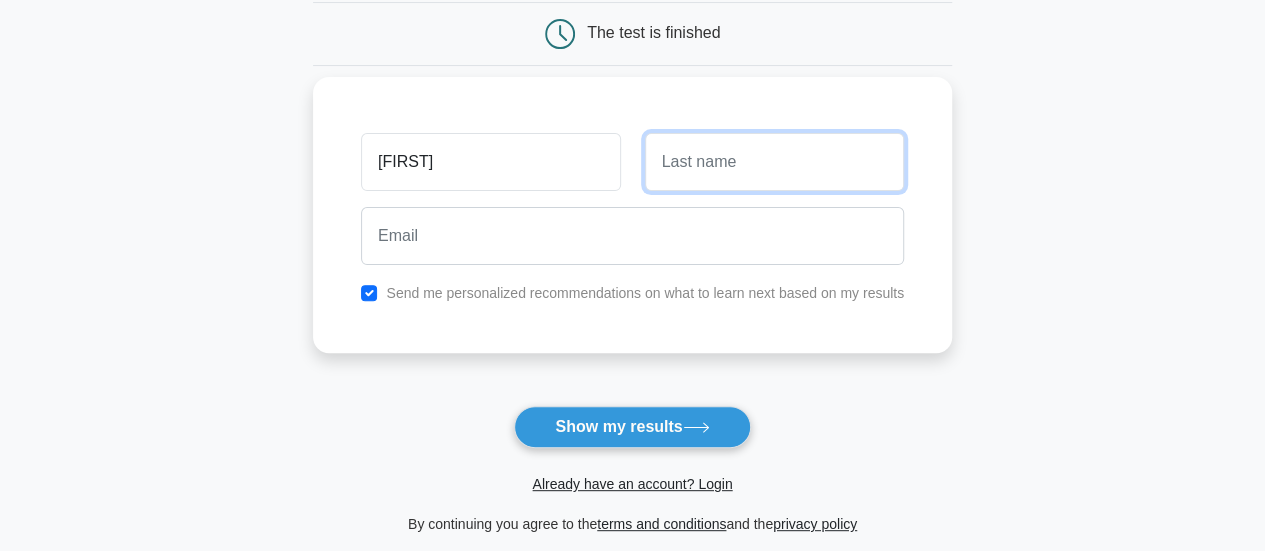 click at bounding box center [774, 162] 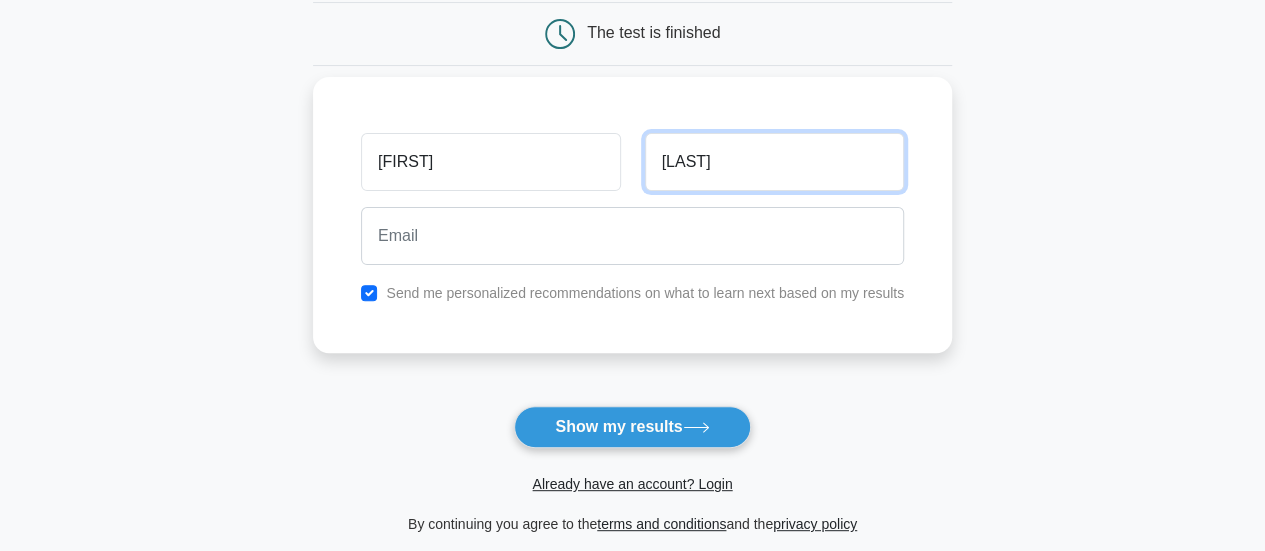 type on "Nahar" 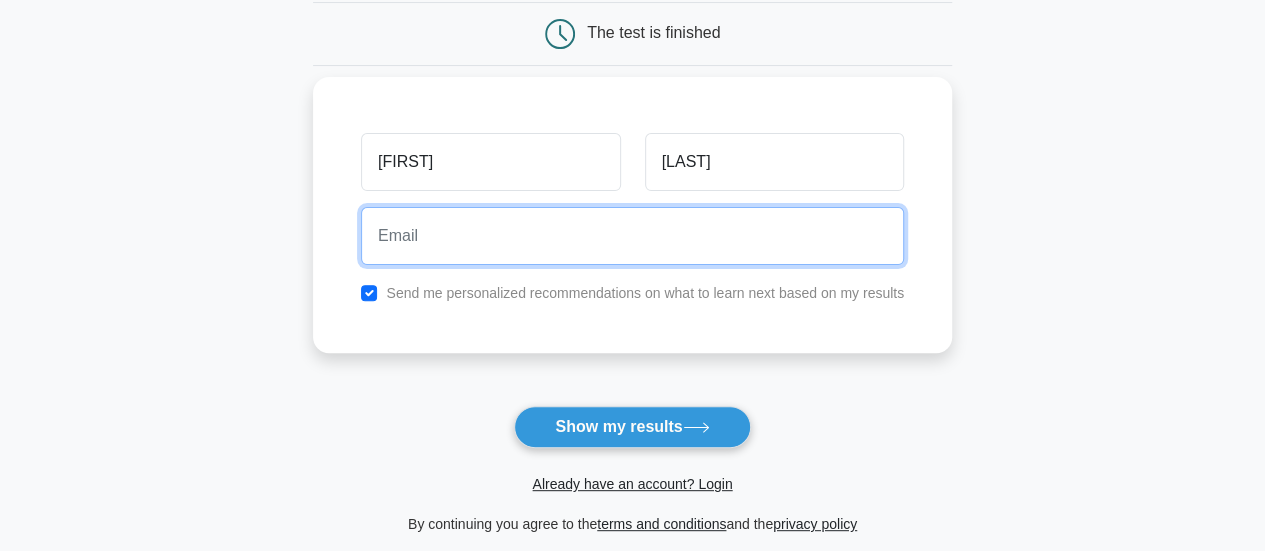 click at bounding box center (632, 236) 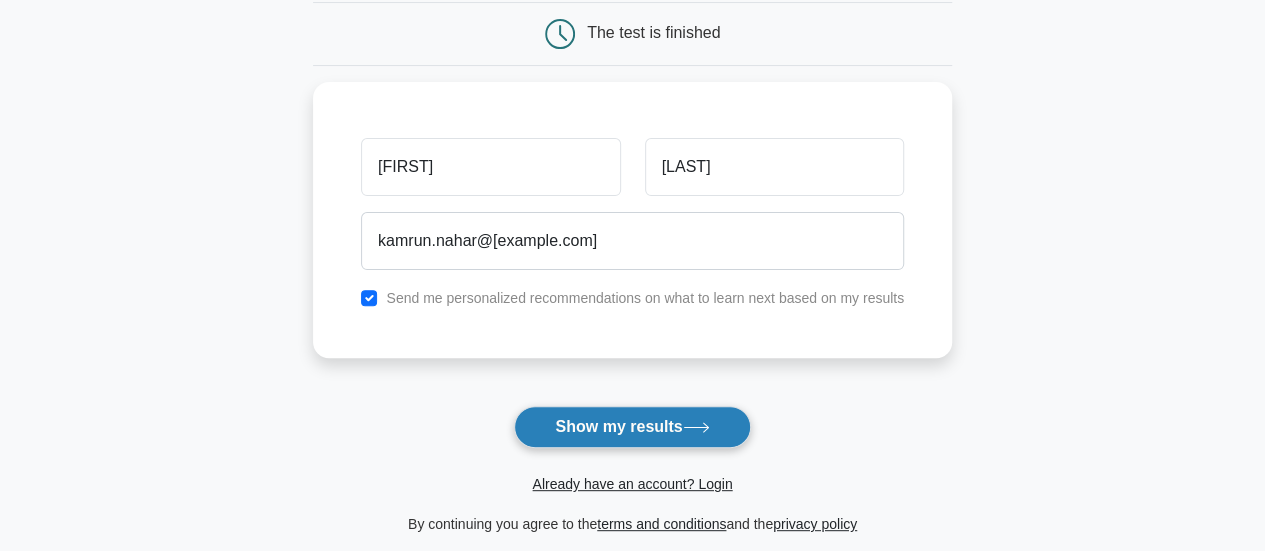 click on "Show my results" at bounding box center [632, 427] 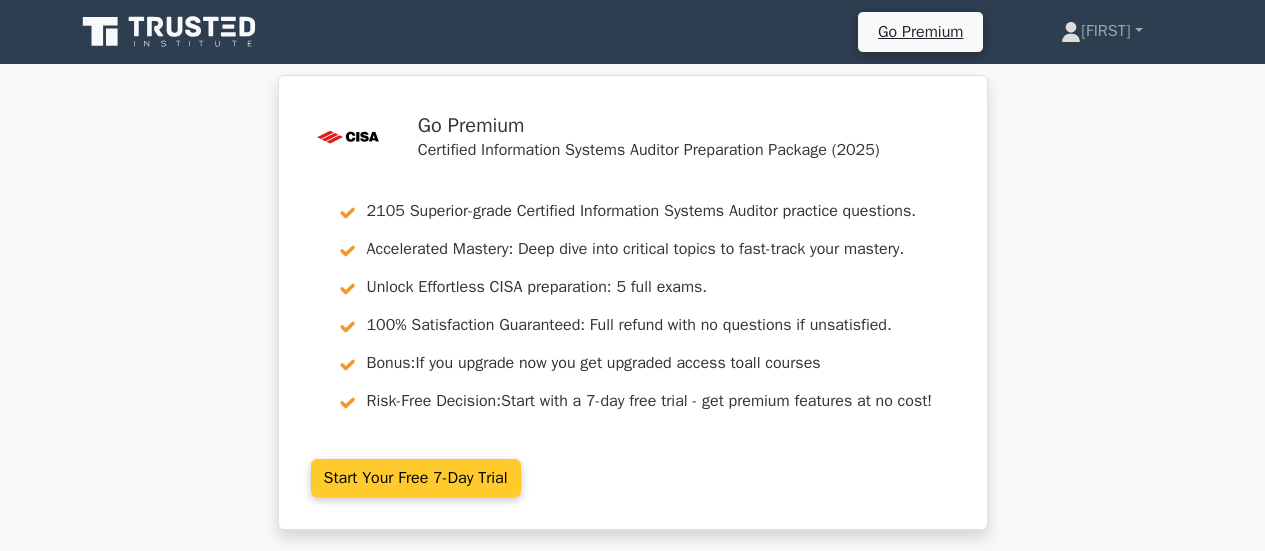 scroll, scrollTop: 0, scrollLeft: 0, axis: both 